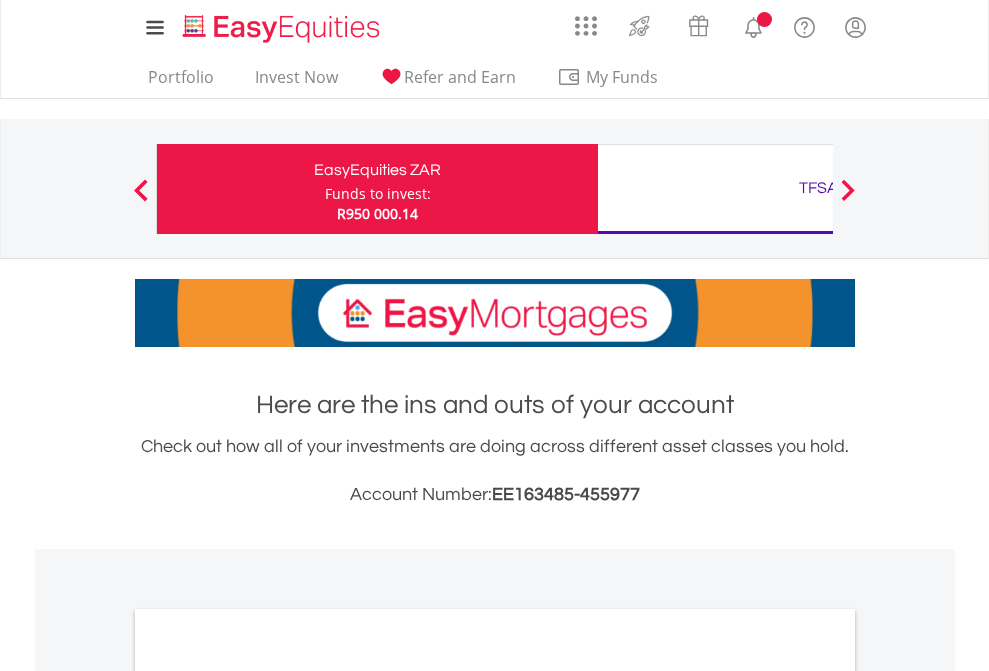 scroll, scrollTop: 0, scrollLeft: 0, axis: both 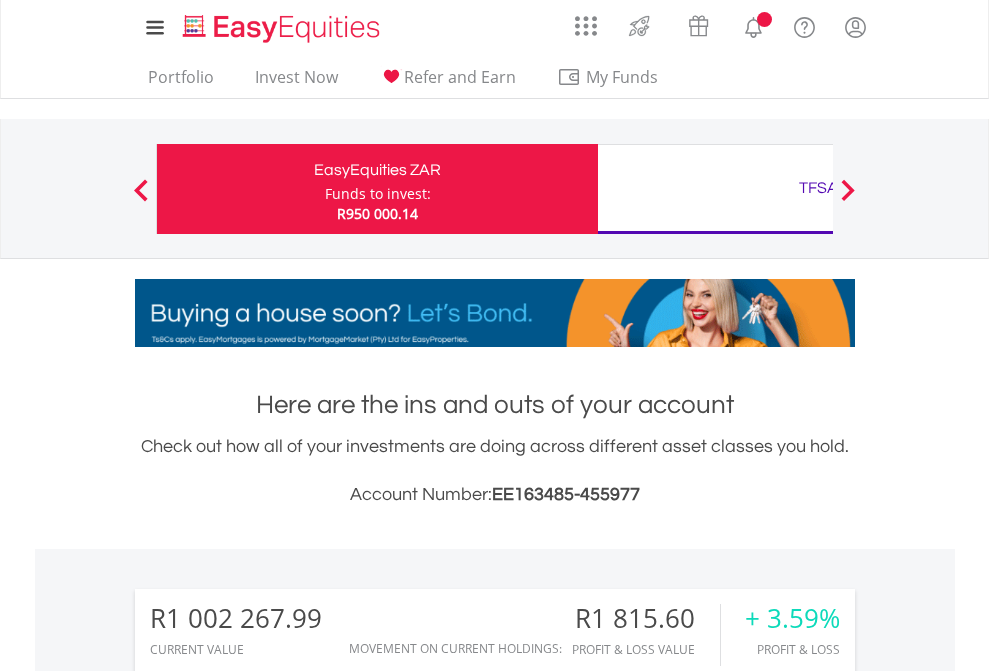 click on "Funds to invest:" at bounding box center [378, 194] 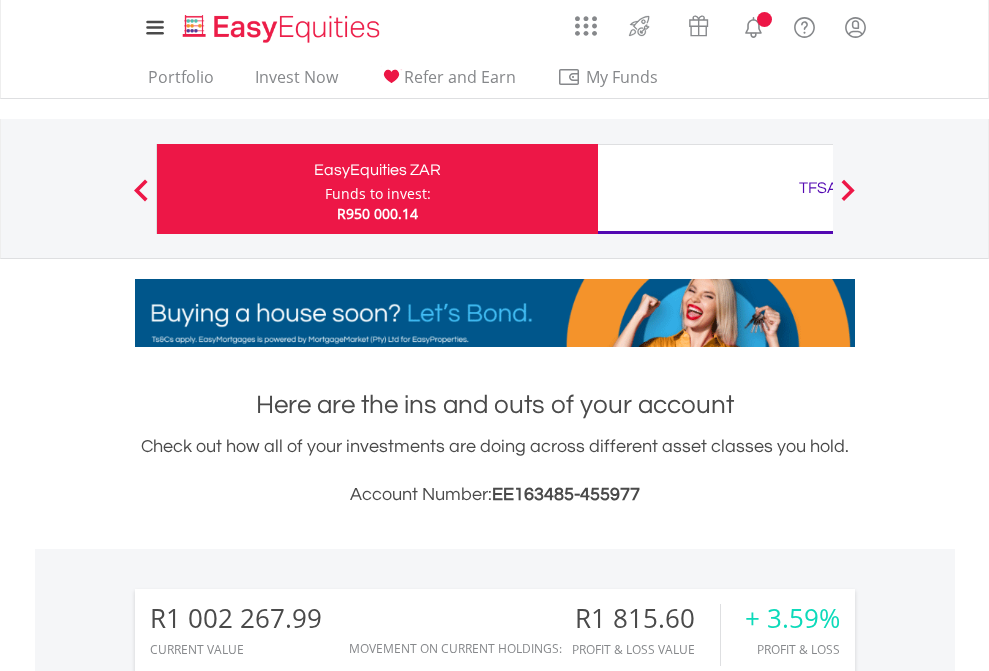 scroll, scrollTop: 999808, scrollLeft: 999687, axis: both 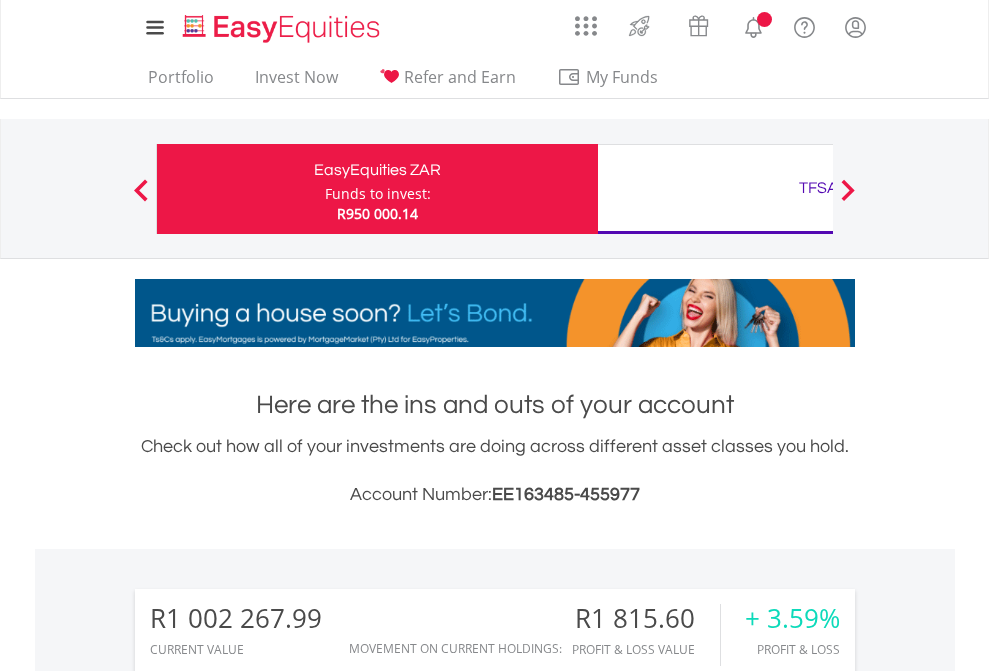click on "Funds to invest:" at bounding box center [378, 194] 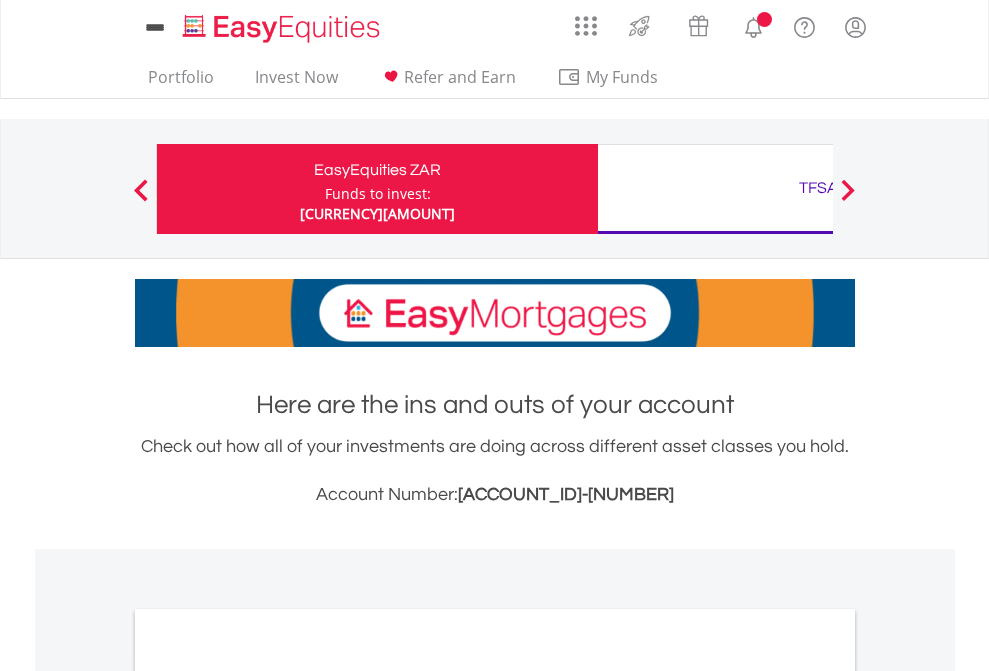 scroll, scrollTop: 0, scrollLeft: 0, axis: both 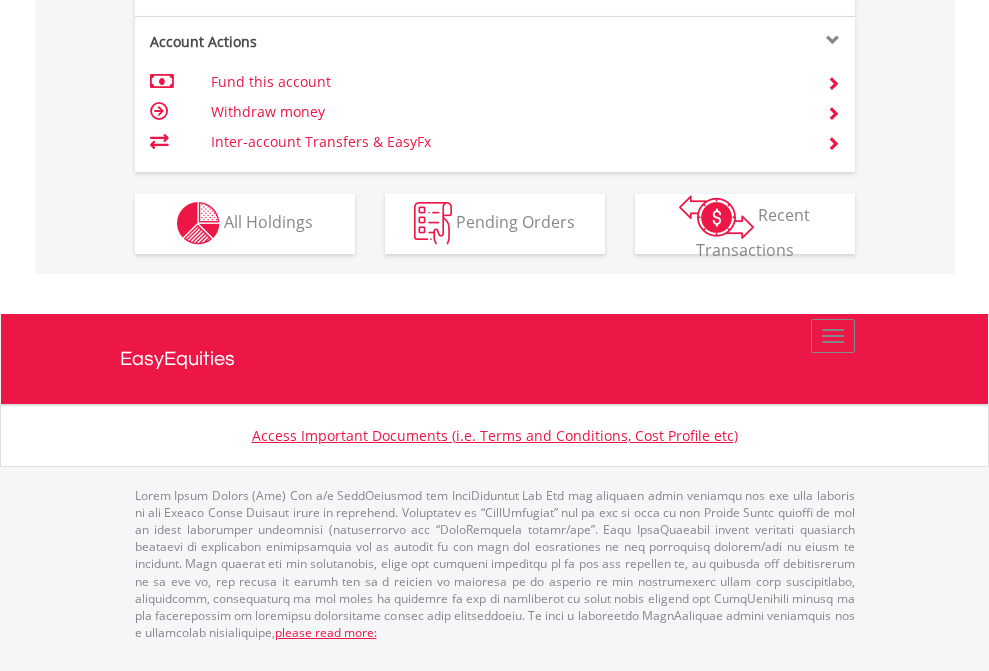 click on "Investment types" at bounding box center [706, -357] 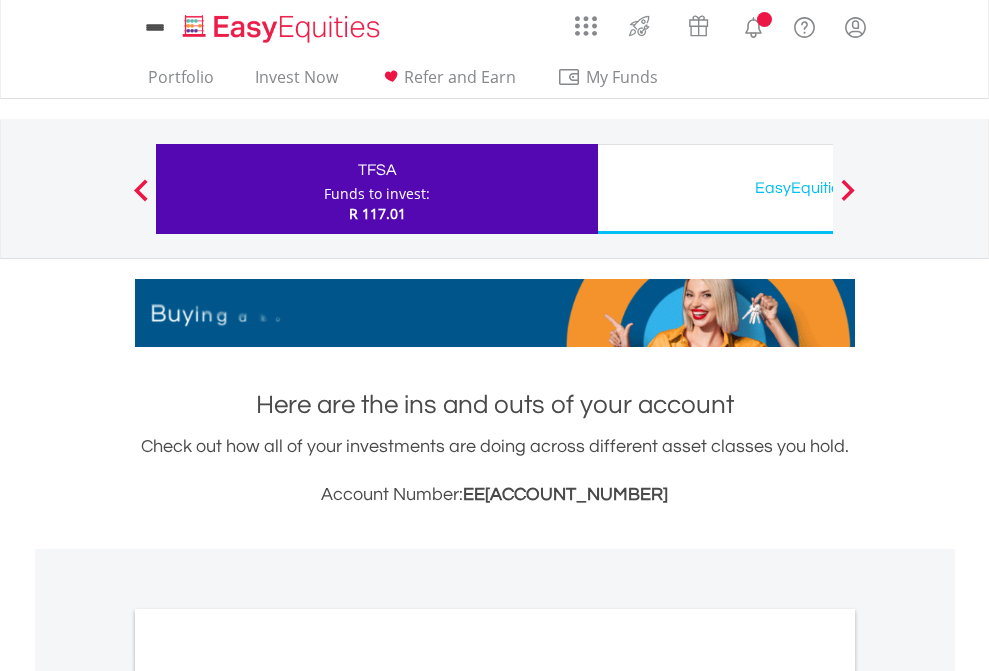 scroll, scrollTop: 0, scrollLeft: 0, axis: both 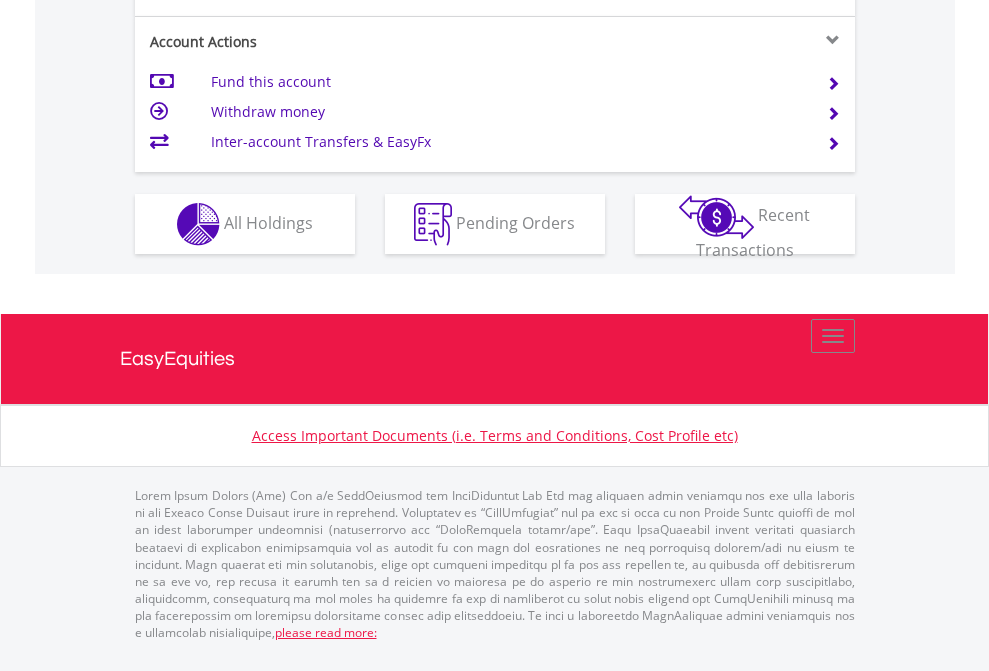 click on "Investment types" at bounding box center [706, -337] 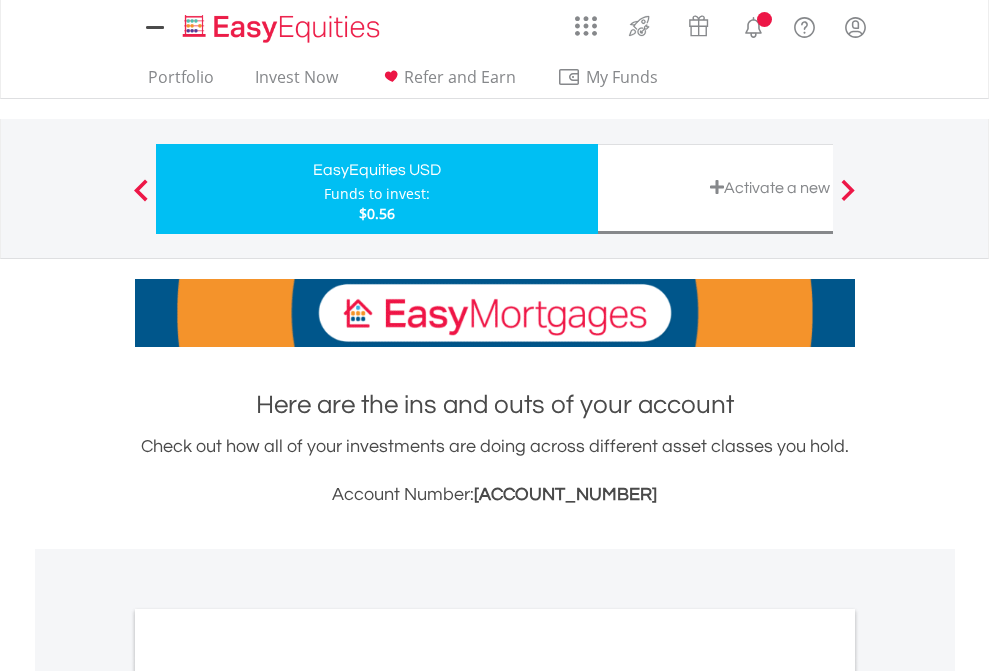 scroll, scrollTop: 0, scrollLeft: 0, axis: both 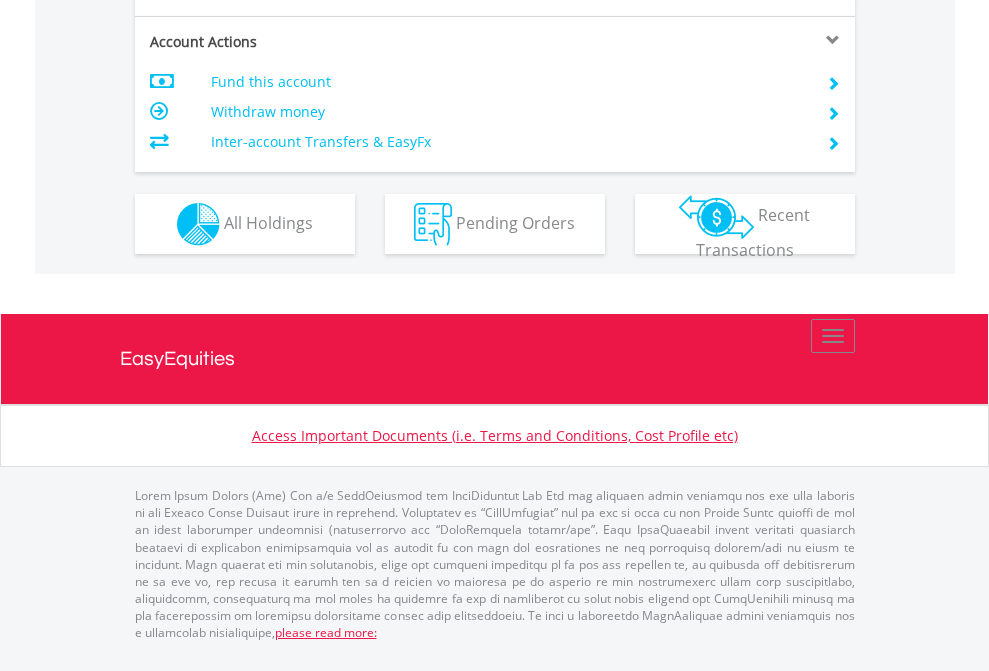 click on "Investment types" at bounding box center (706, -337) 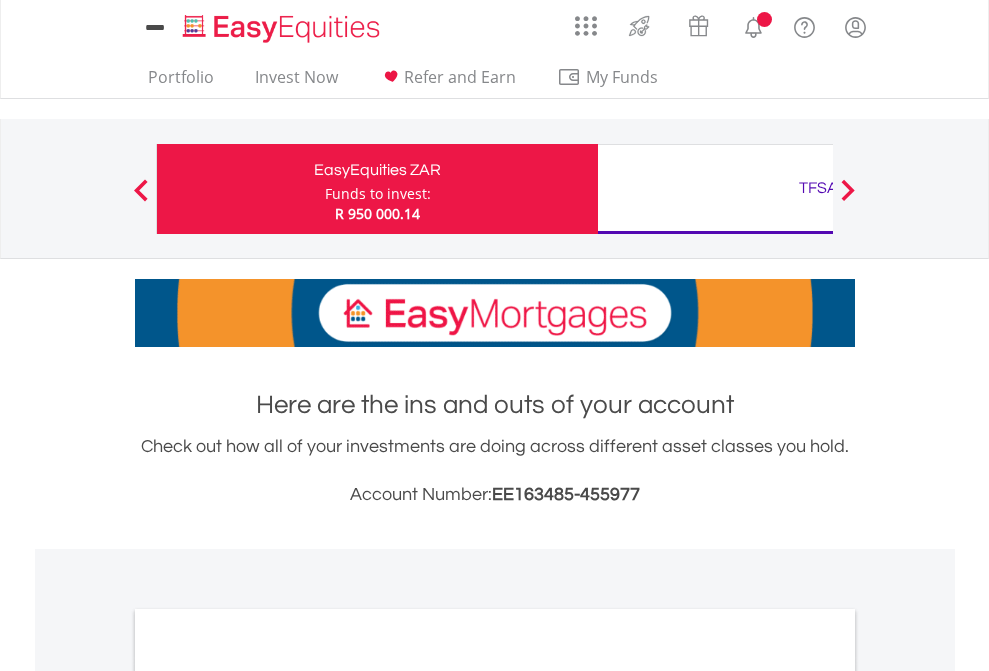 scroll, scrollTop: 0, scrollLeft: 0, axis: both 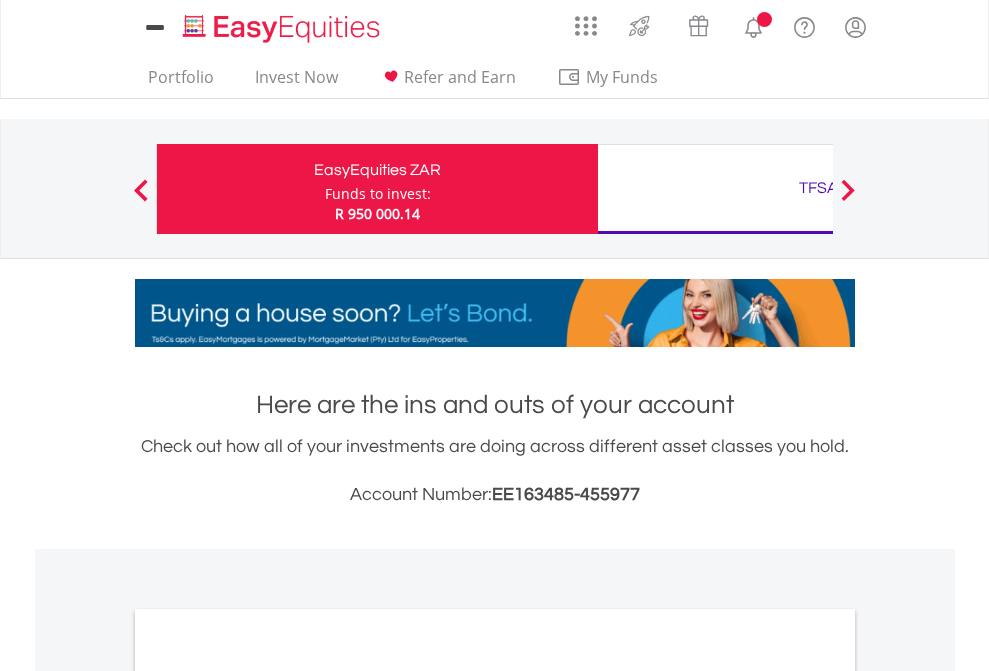 click on "All Holdings" at bounding box center (268, 1096) 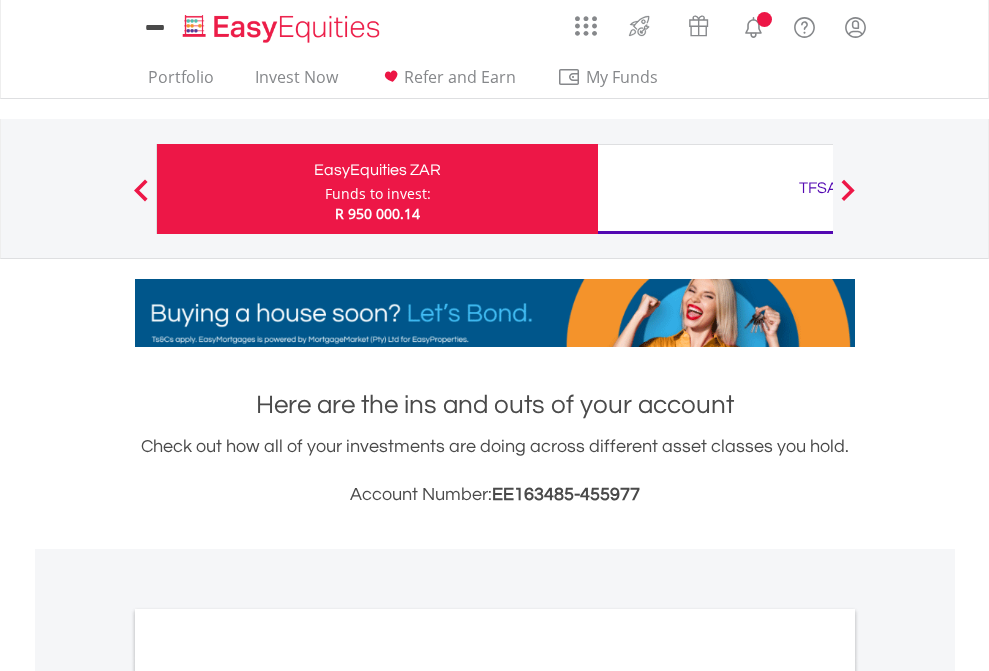 scroll, scrollTop: 1202, scrollLeft: 0, axis: vertical 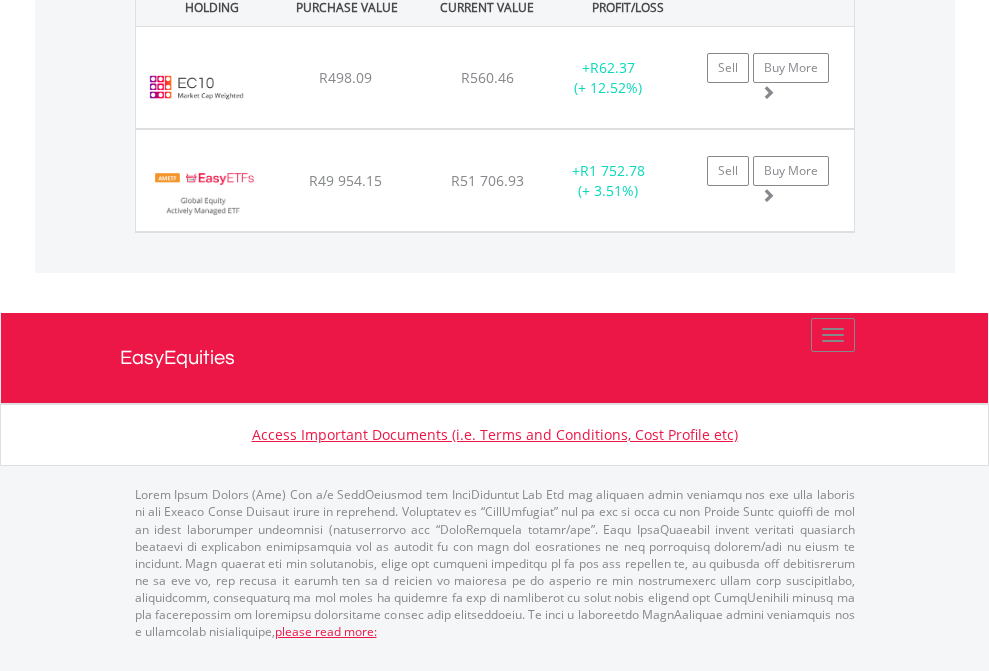 click on "TFSA" at bounding box center [818, -1482] 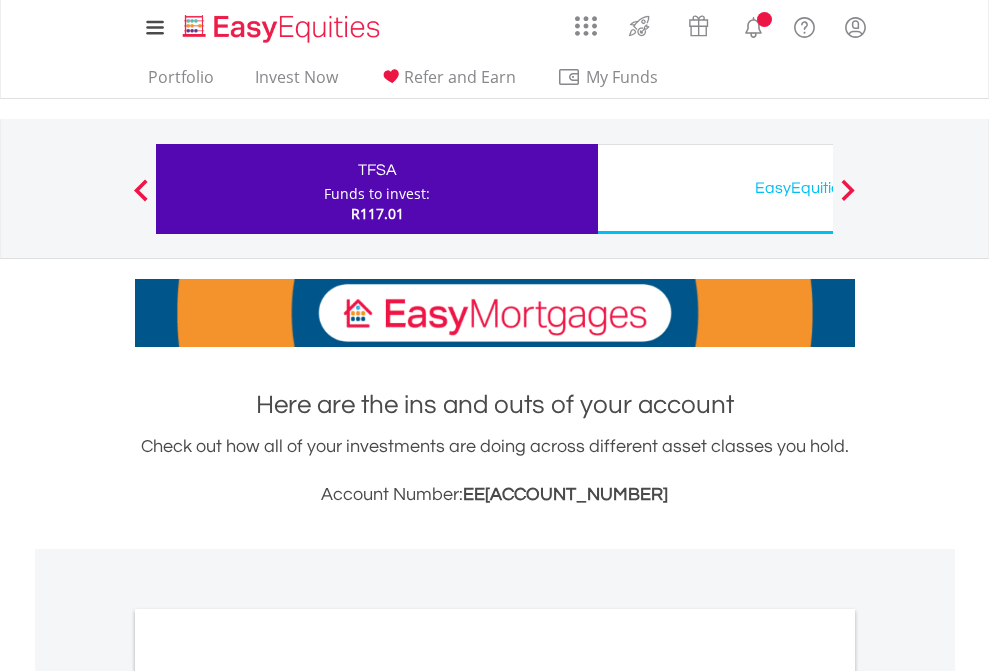 scroll, scrollTop: 0, scrollLeft: 0, axis: both 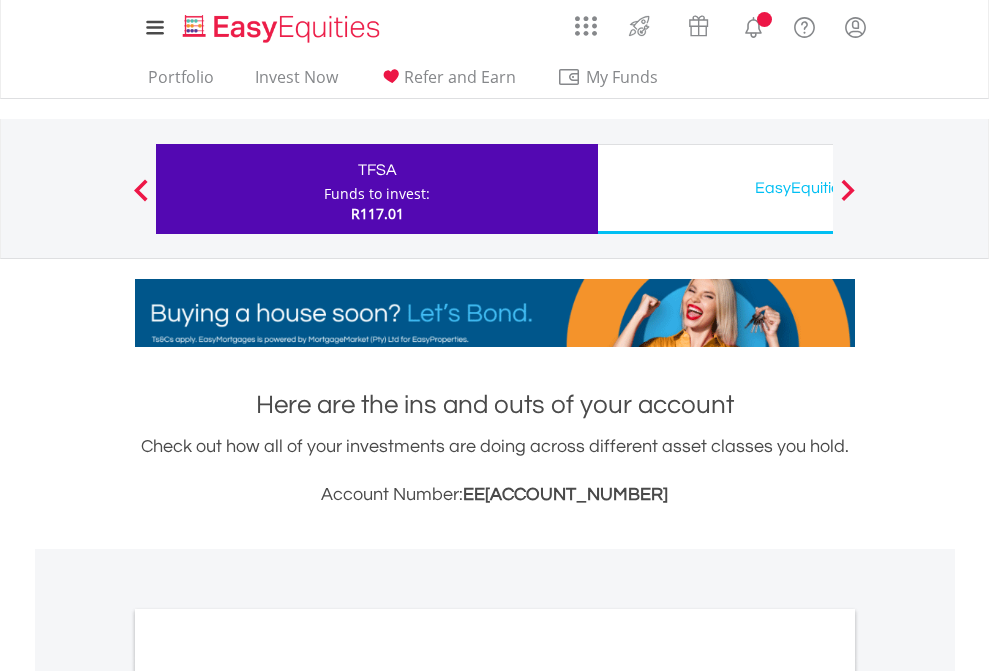 click on "All Holdings" at bounding box center (268, 1096) 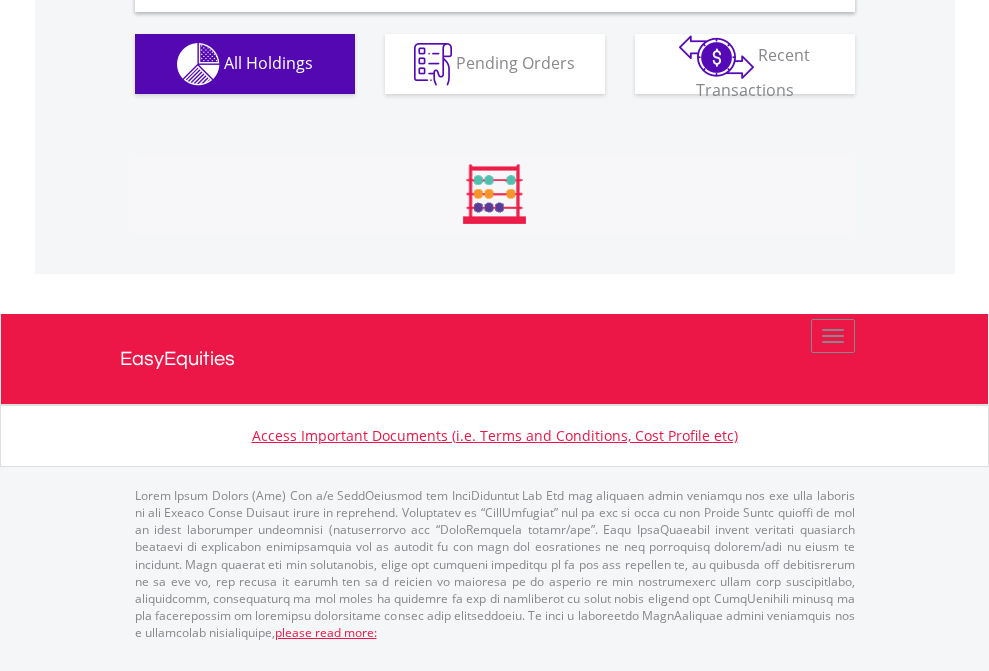 scroll, scrollTop: 1933, scrollLeft: 0, axis: vertical 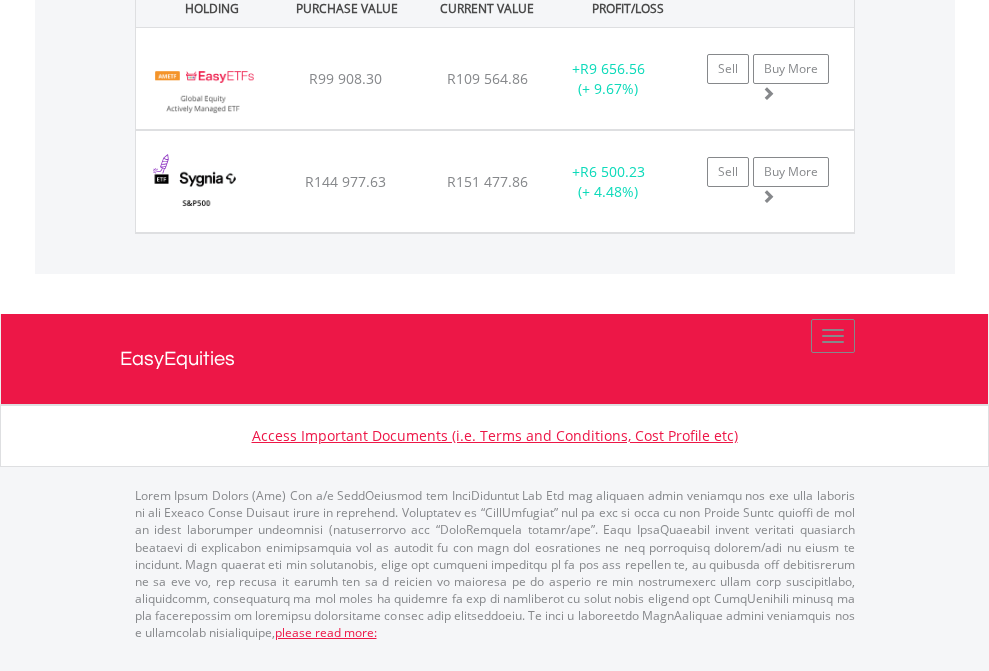 click on "EasyEquities USD" at bounding box center (818, -1071) 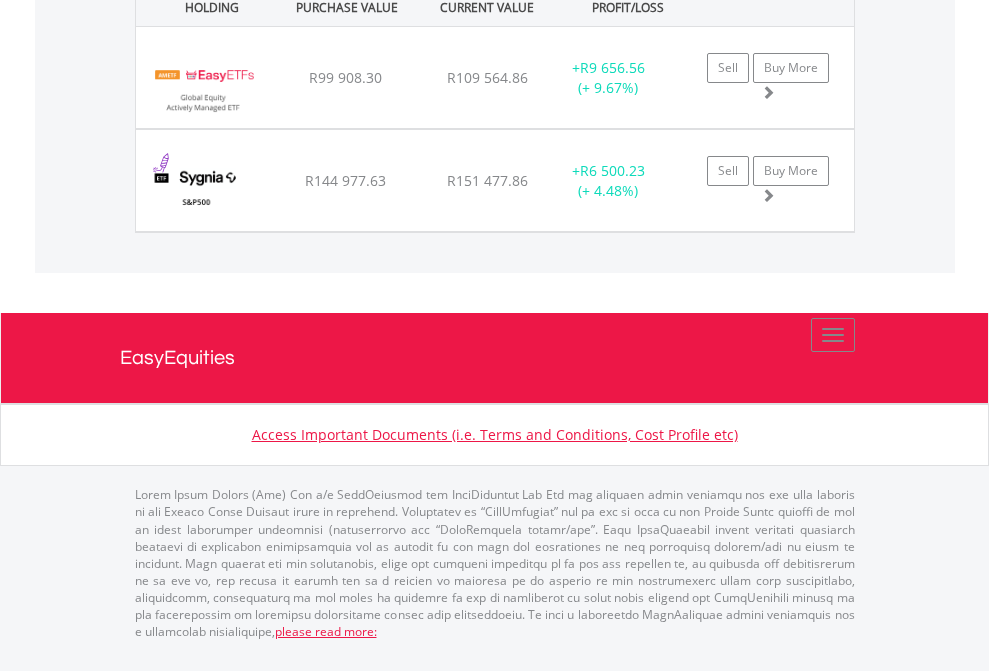 scroll, scrollTop: 144, scrollLeft: 0, axis: vertical 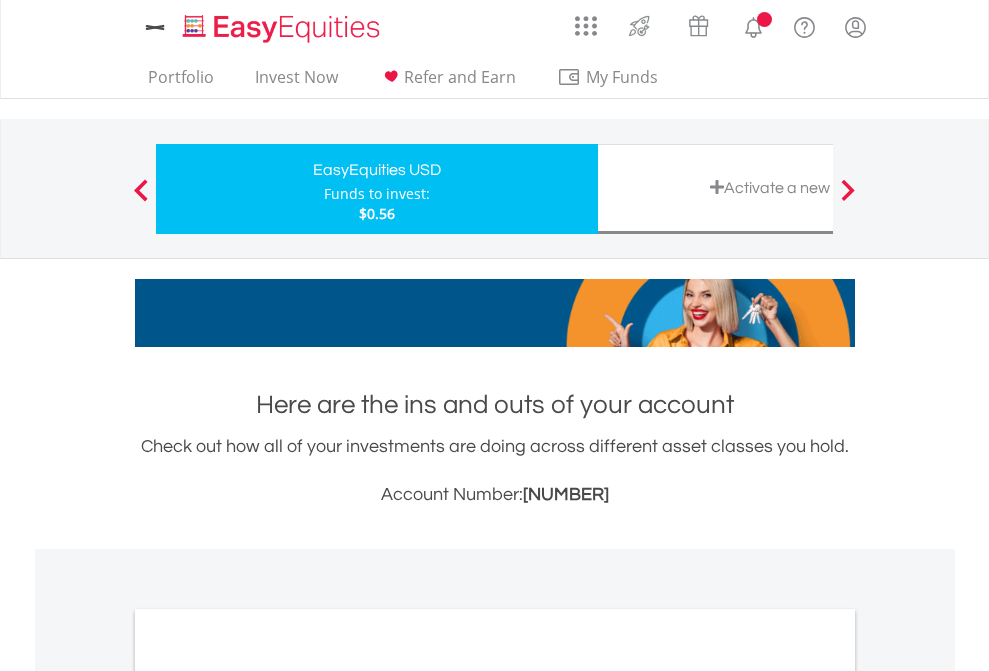 click on "All Holdings" at bounding box center (268, 1096) 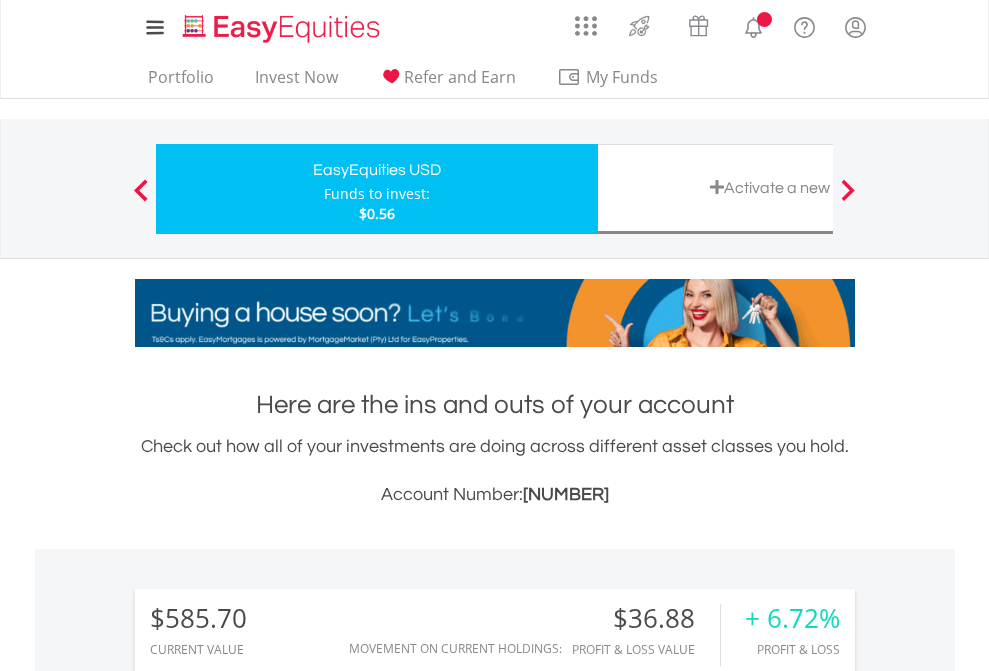 scroll, scrollTop: 1493, scrollLeft: 0, axis: vertical 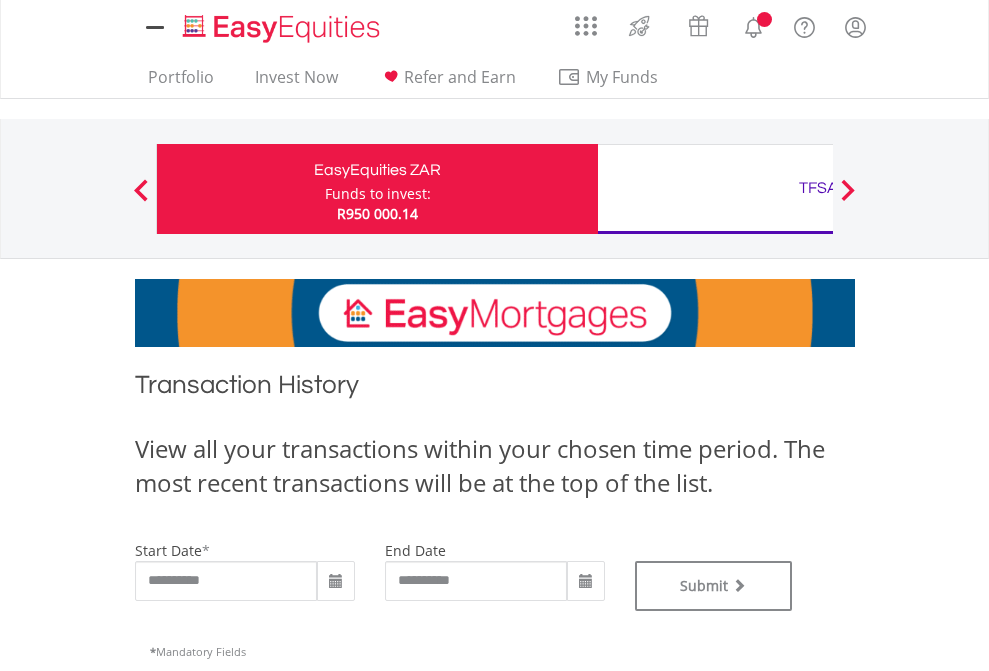 type on "**********" 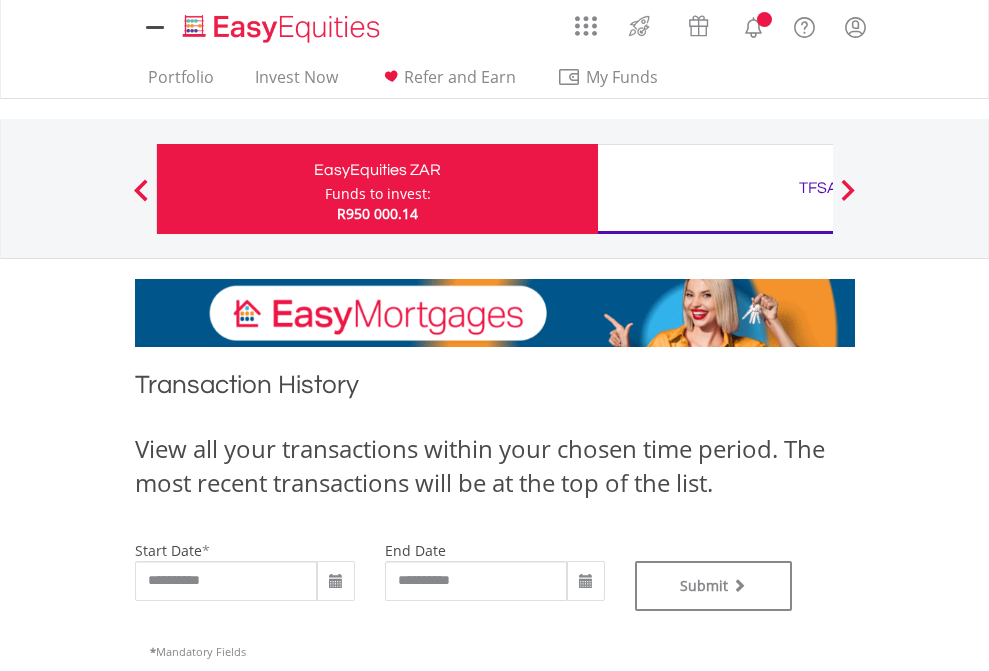 type on "**********" 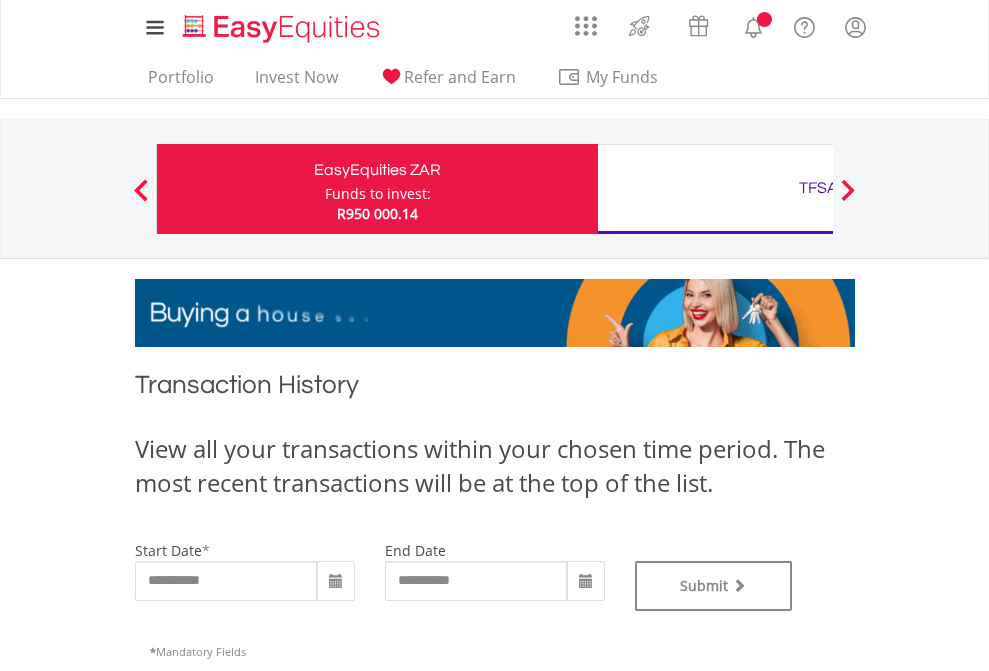 scroll, scrollTop: 811, scrollLeft: 0, axis: vertical 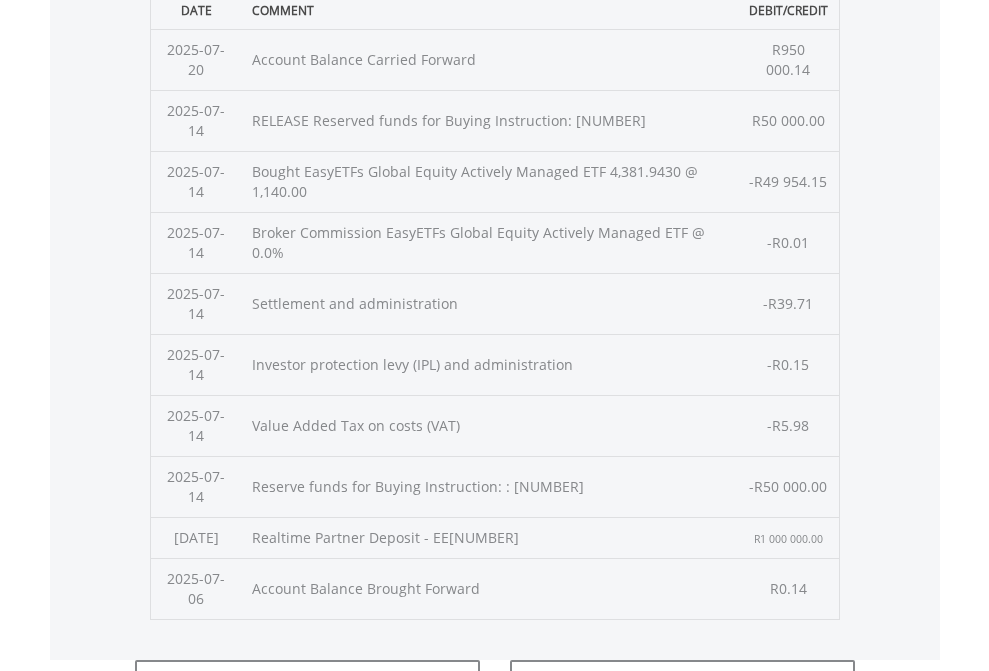 click on "Submit" at bounding box center (714, -225) 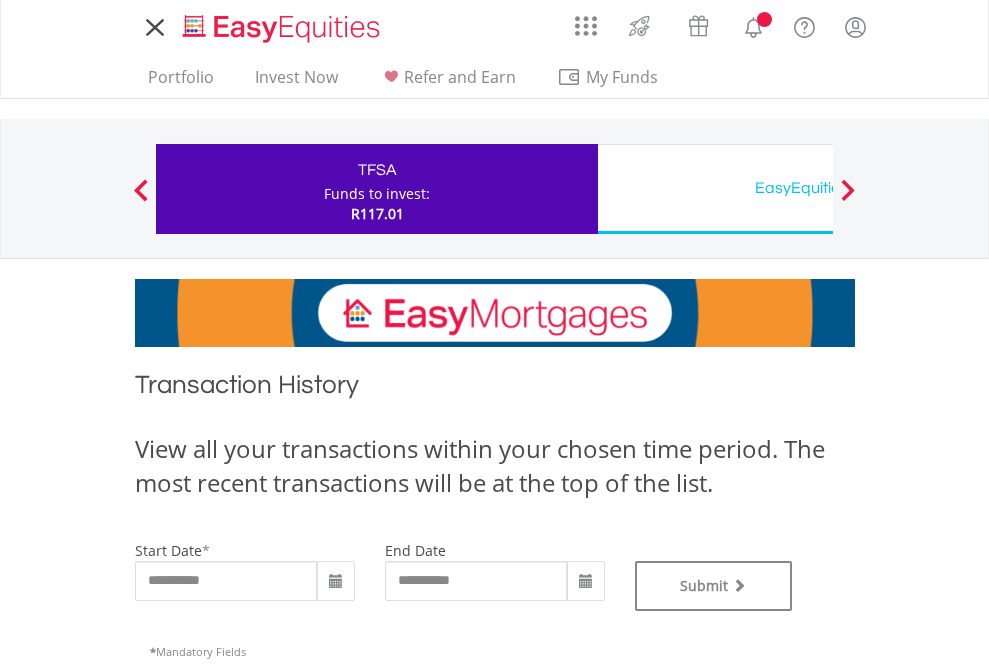 scroll, scrollTop: 0, scrollLeft: 0, axis: both 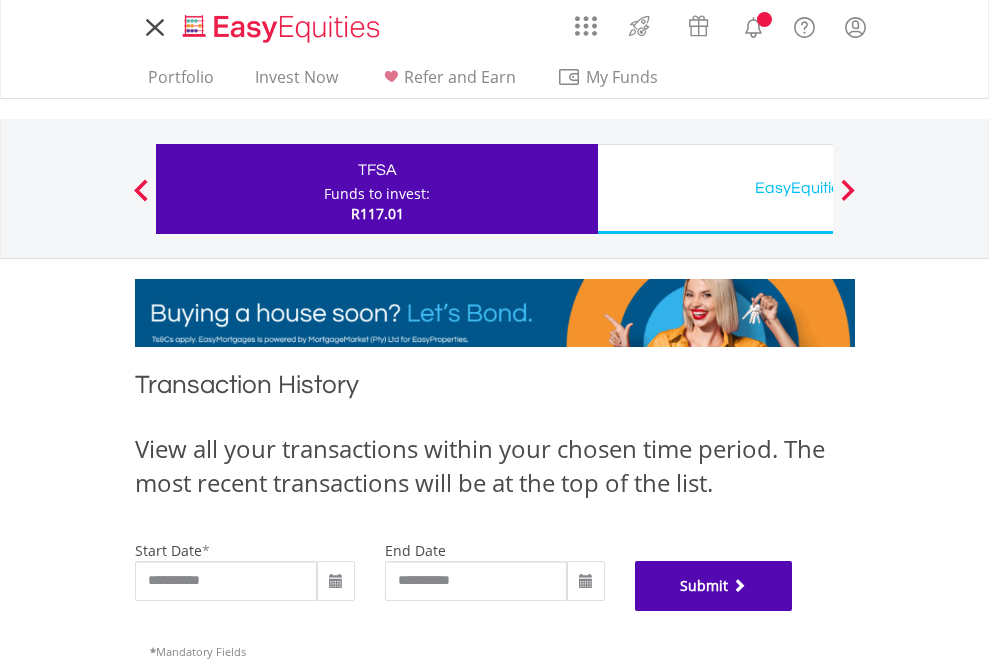 click on "Submit" at bounding box center [714, 586] 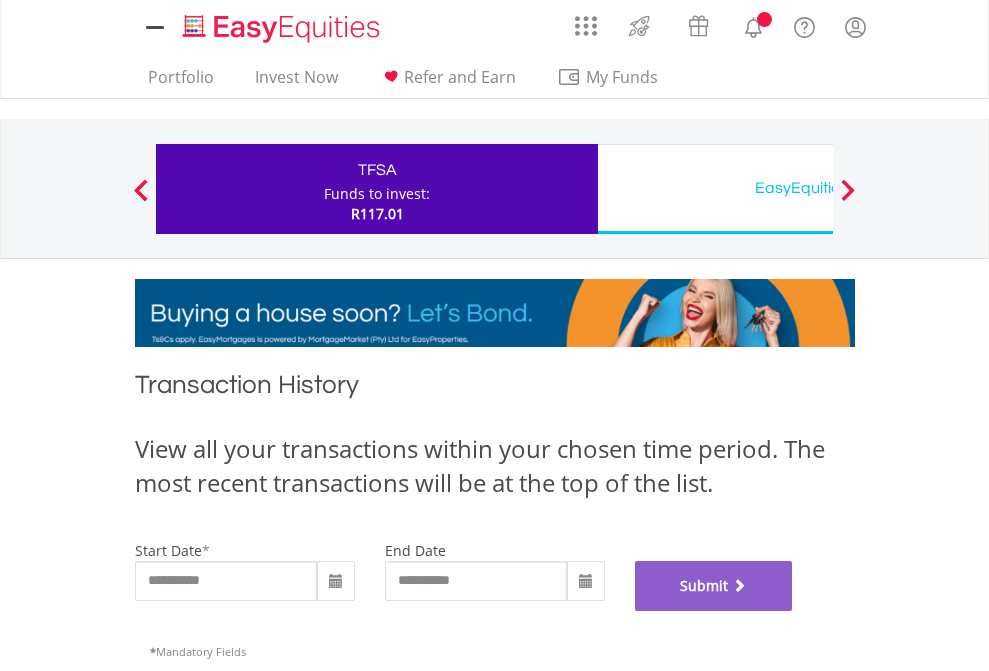 scroll, scrollTop: 811, scrollLeft: 0, axis: vertical 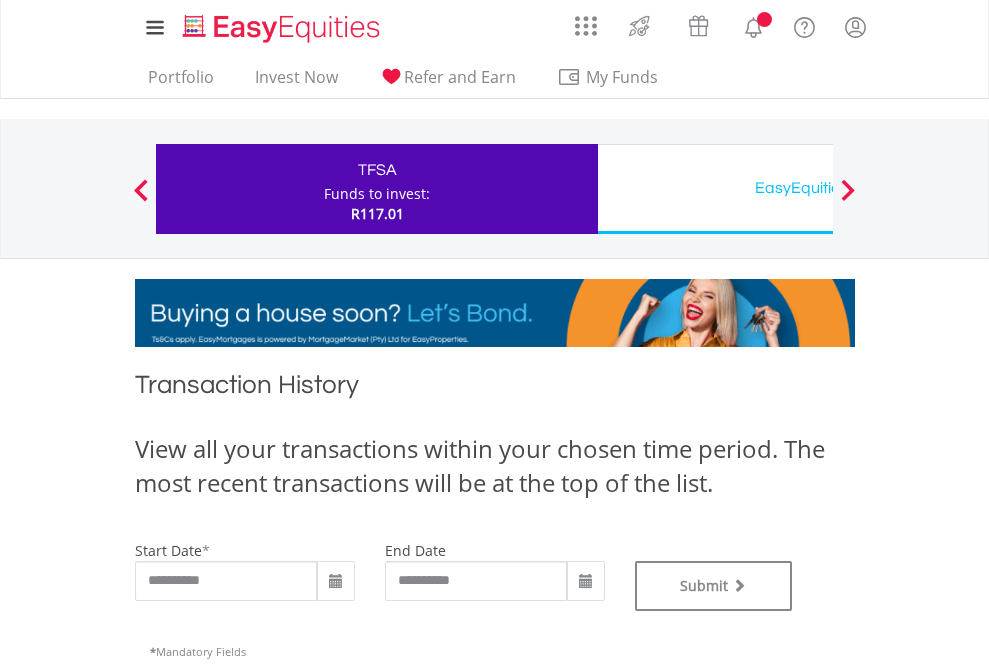 click on "EasyEquities USD" at bounding box center (818, 188) 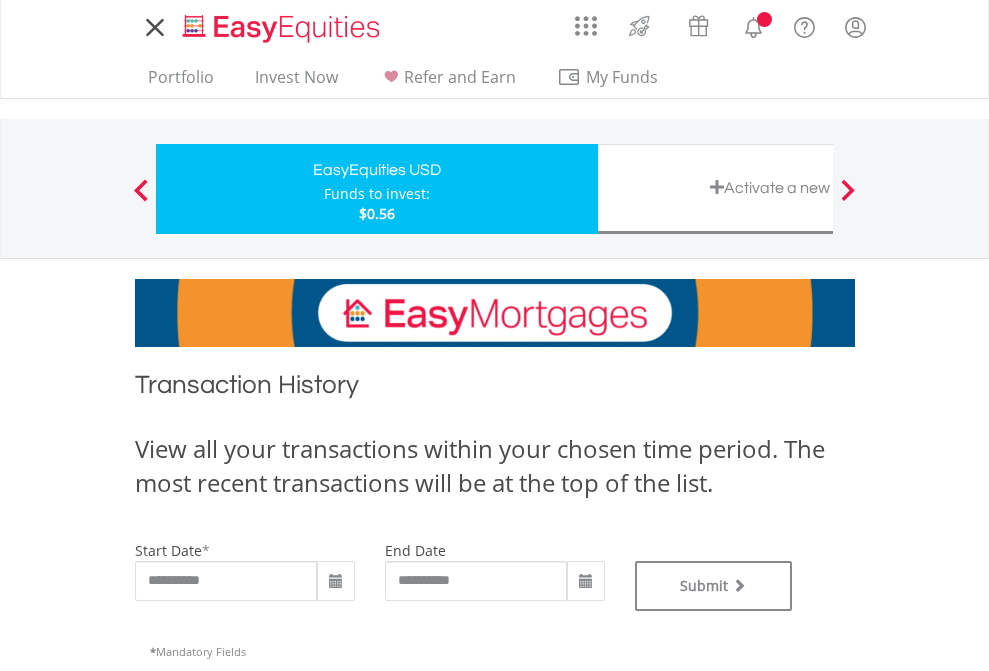 scroll, scrollTop: 0, scrollLeft: 0, axis: both 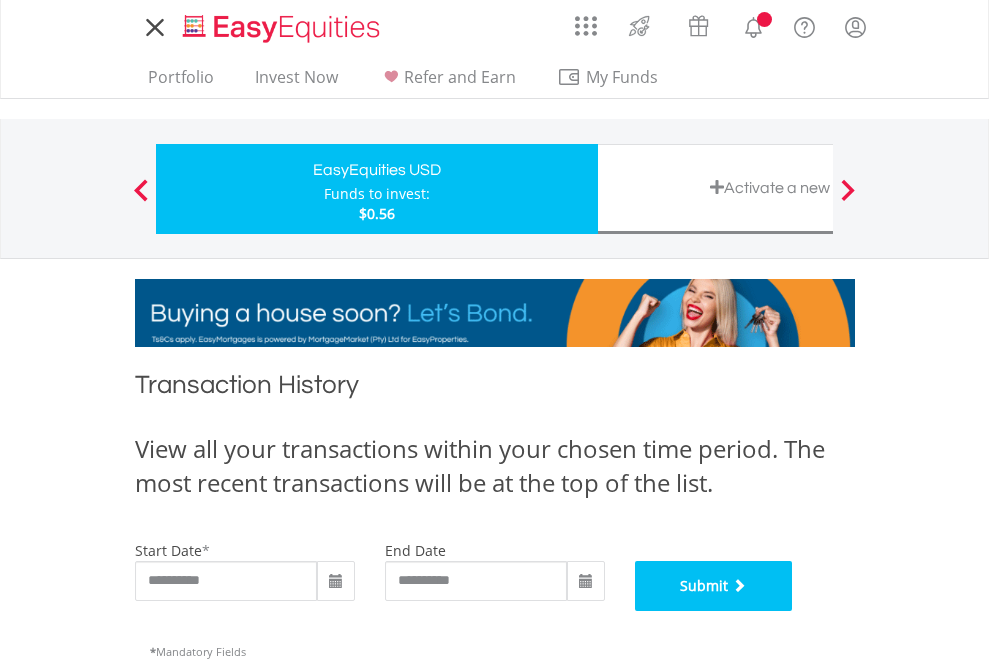 click on "Submit" at bounding box center (714, 586) 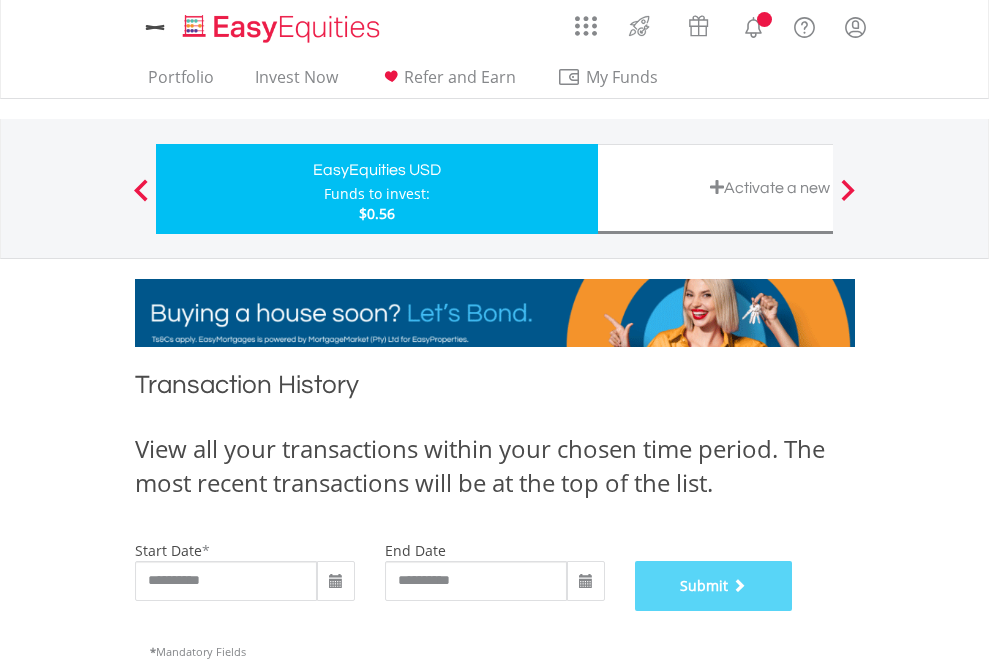 scroll, scrollTop: 811, scrollLeft: 0, axis: vertical 